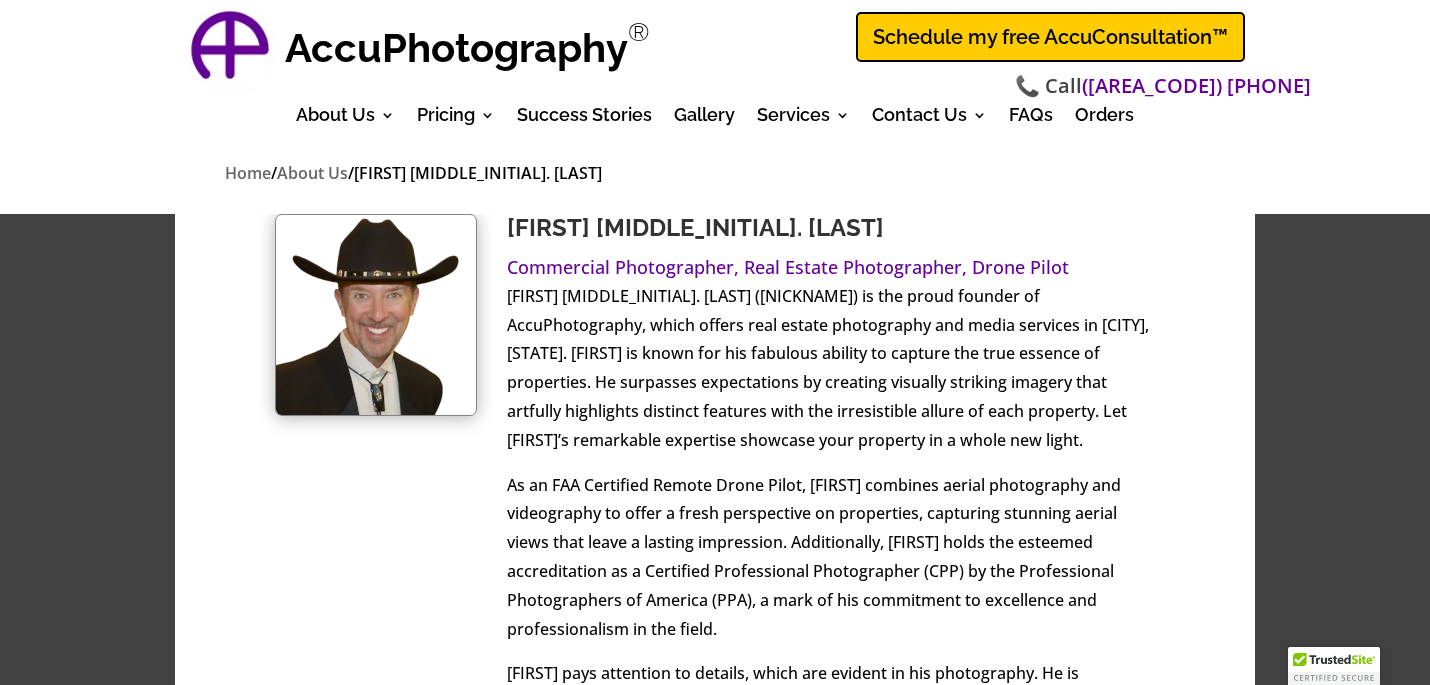 scroll, scrollTop: 0, scrollLeft: 0, axis: both 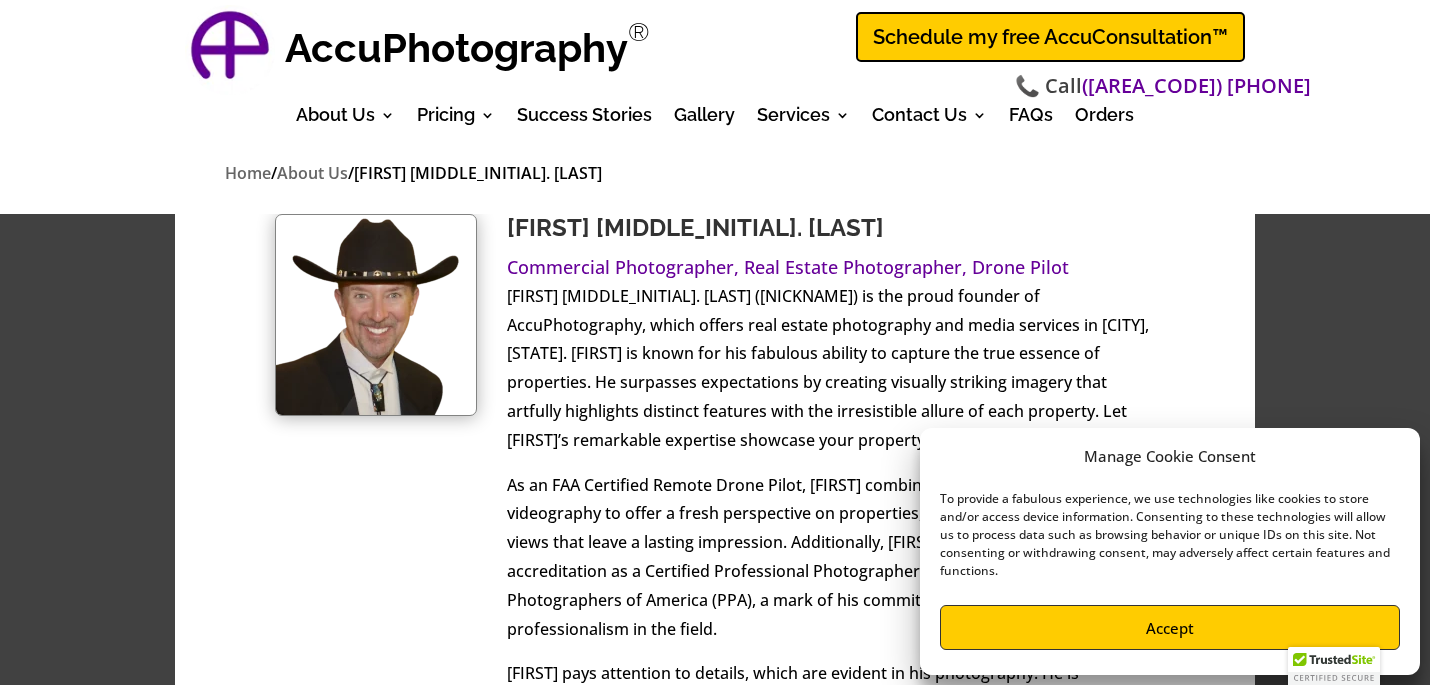 click on "Accept" at bounding box center (1170, 627) 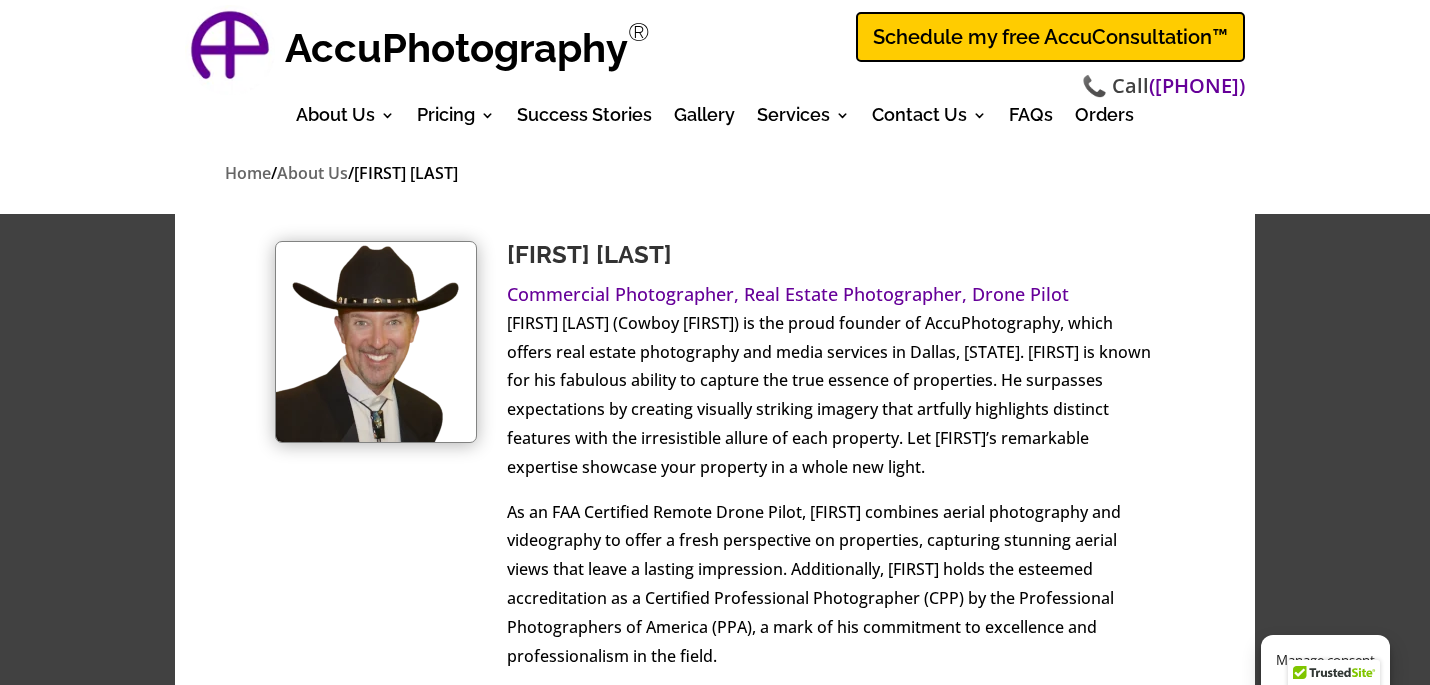 scroll, scrollTop: 0, scrollLeft: 0, axis: both 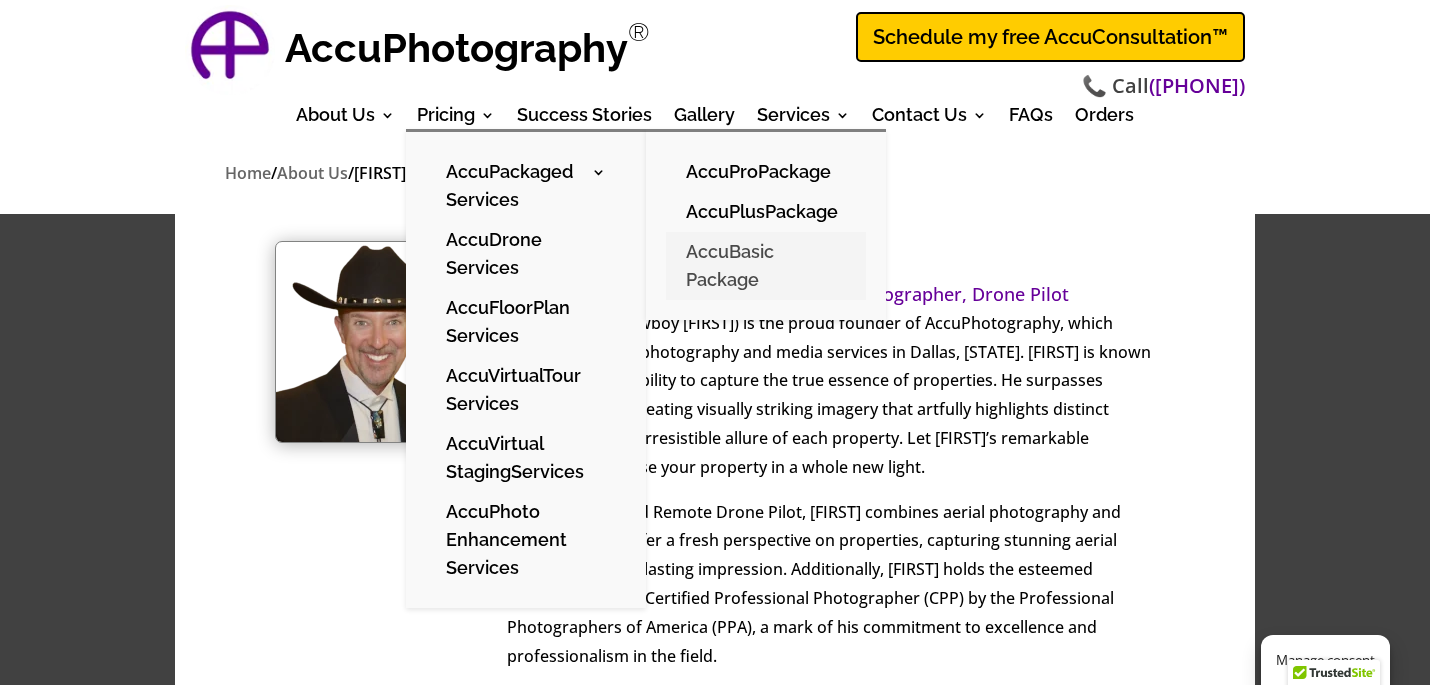 click on "AccuBasic Package" at bounding box center [766, 266] 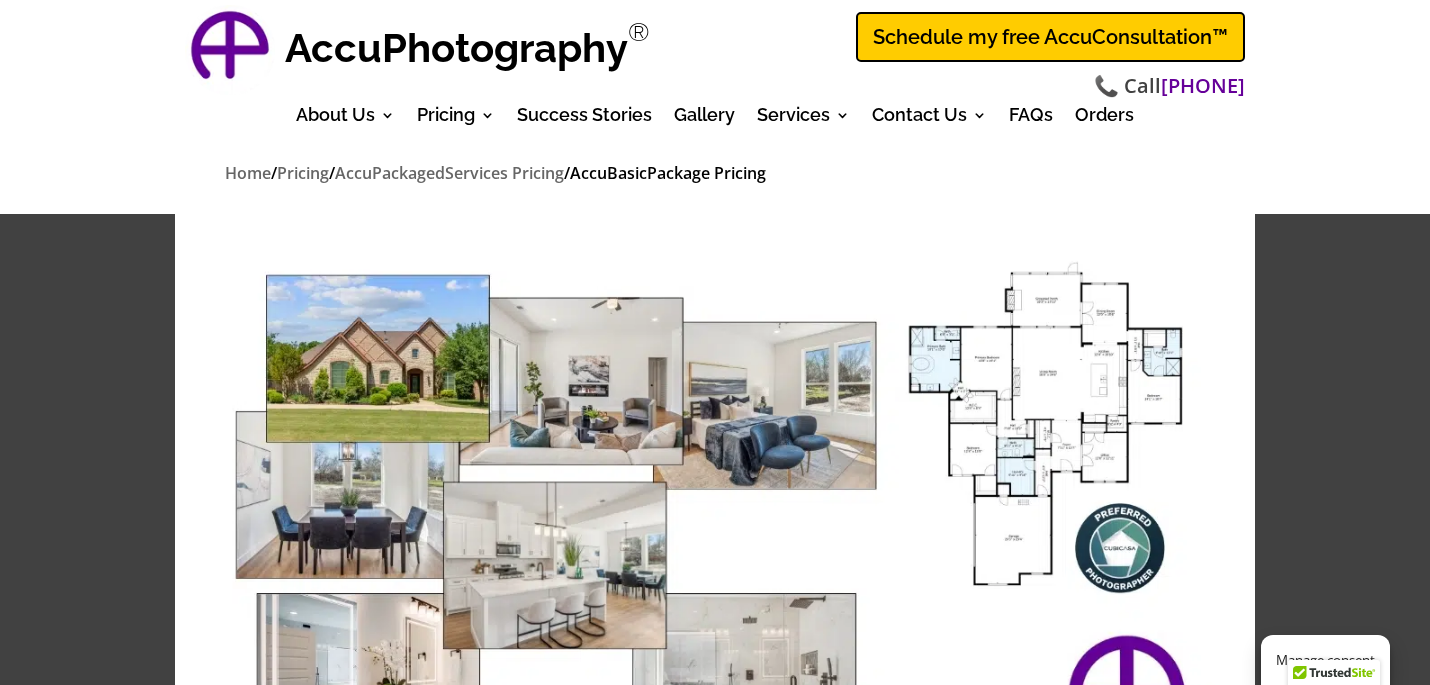 scroll, scrollTop: 0, scrollLeft: 0, axis: both 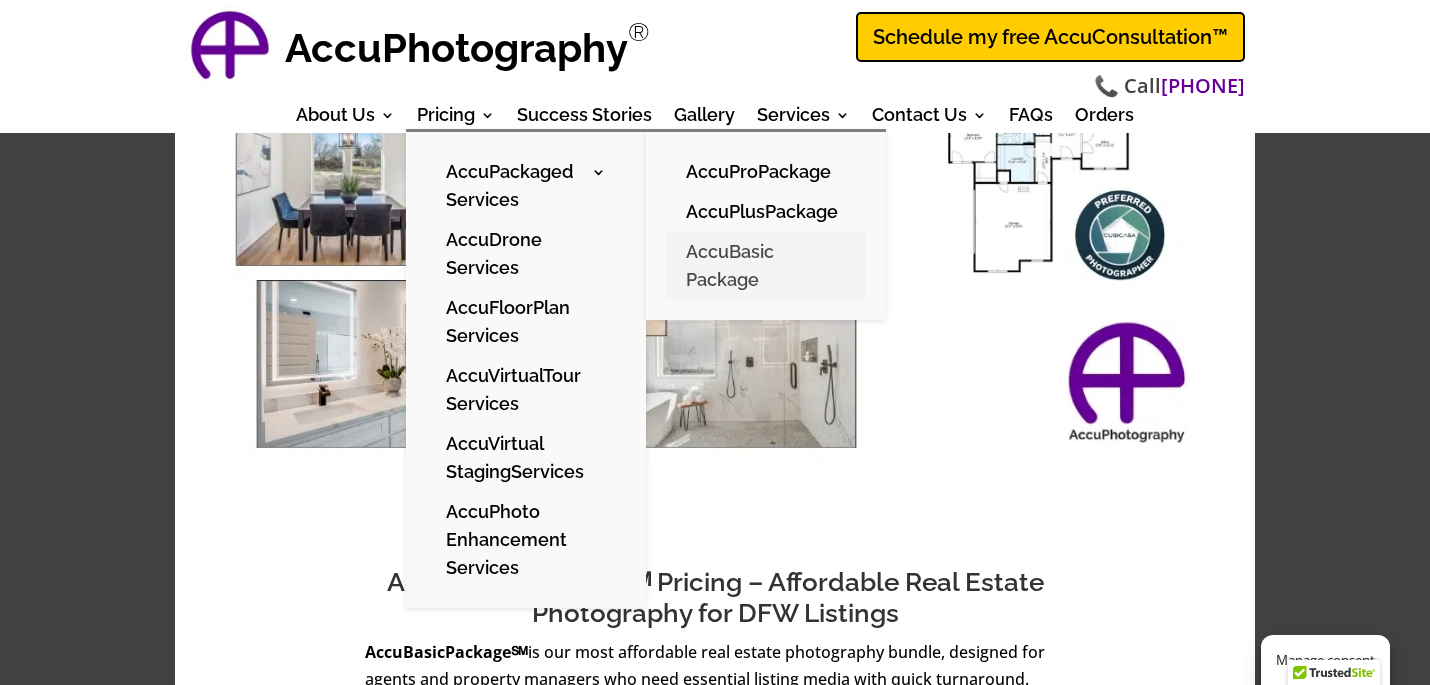 click on "AccuBasic Package" at bounding box center [766, 266] 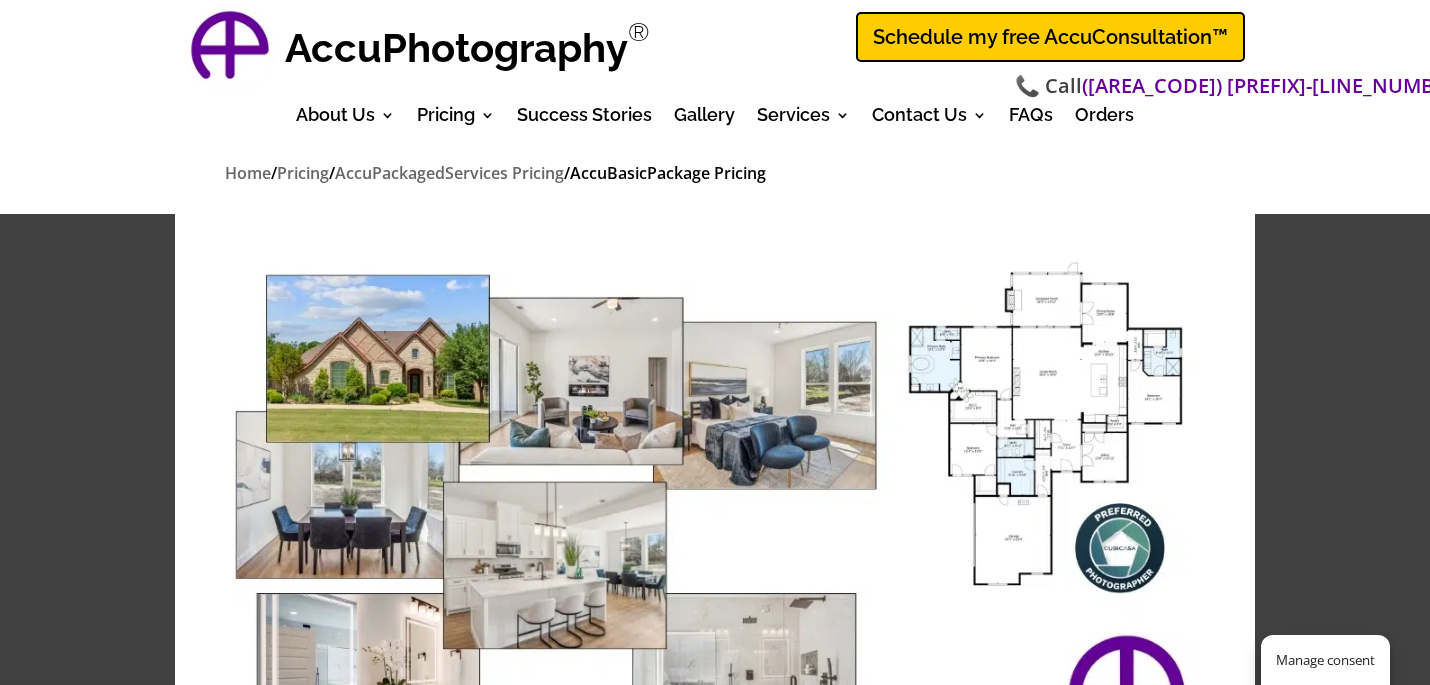 scroll, scrollTop: 0, scrollLeft: 0, axis: both 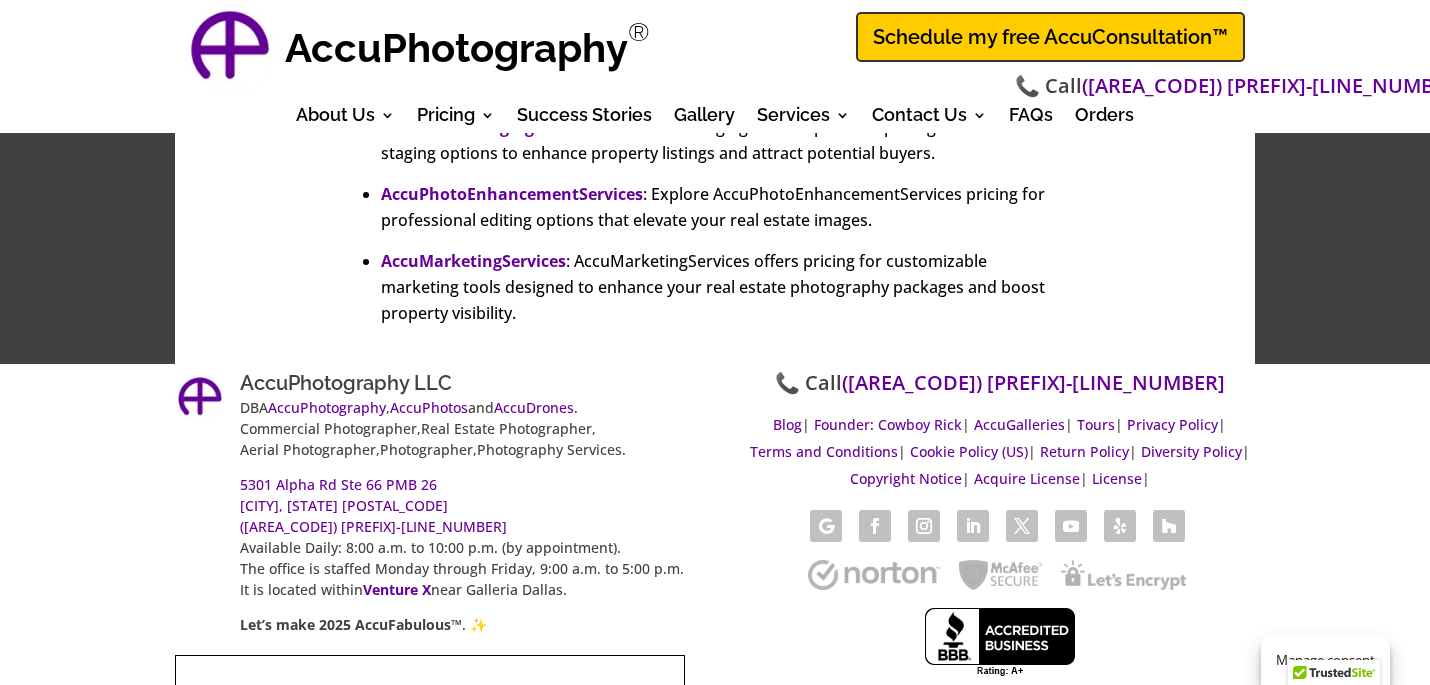 click on "Schedule my free AccuConsultation™" at bounding box center (1050, 37) 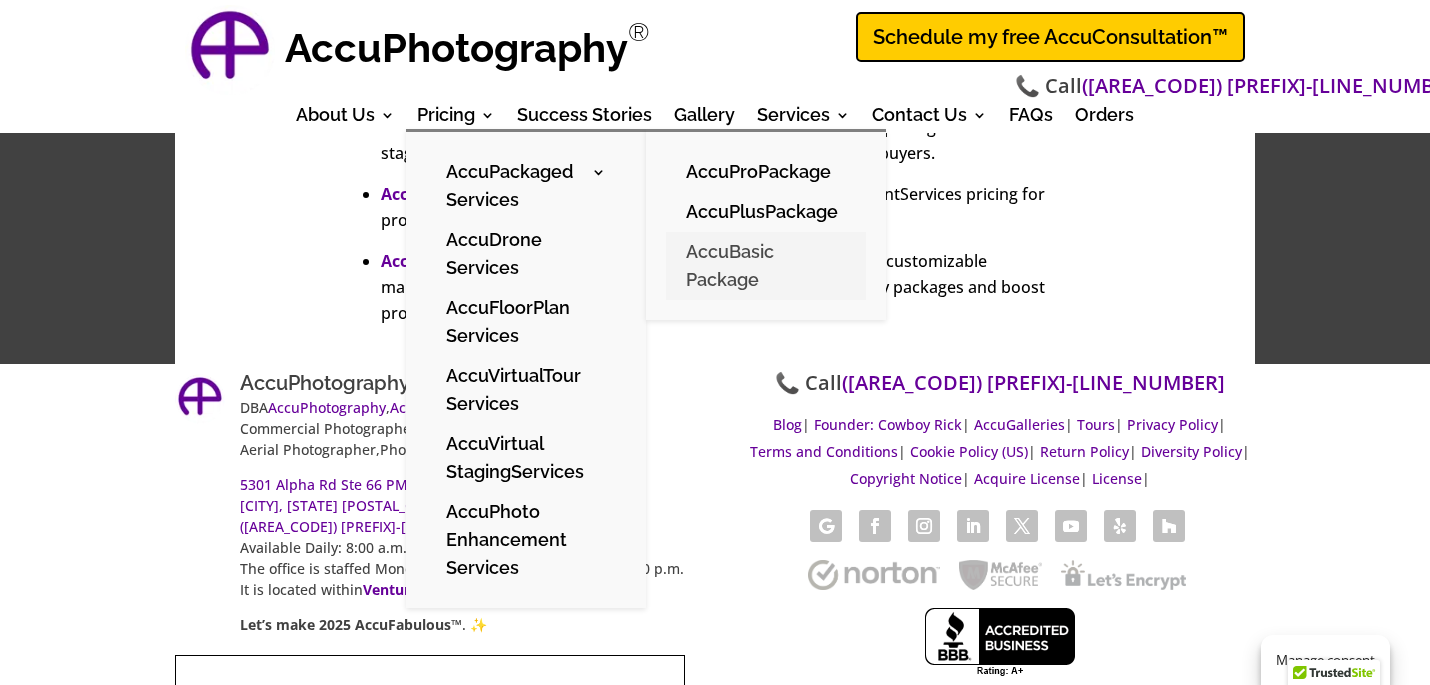 click on "AccuBasic Package" at bounding box center (766, 266) 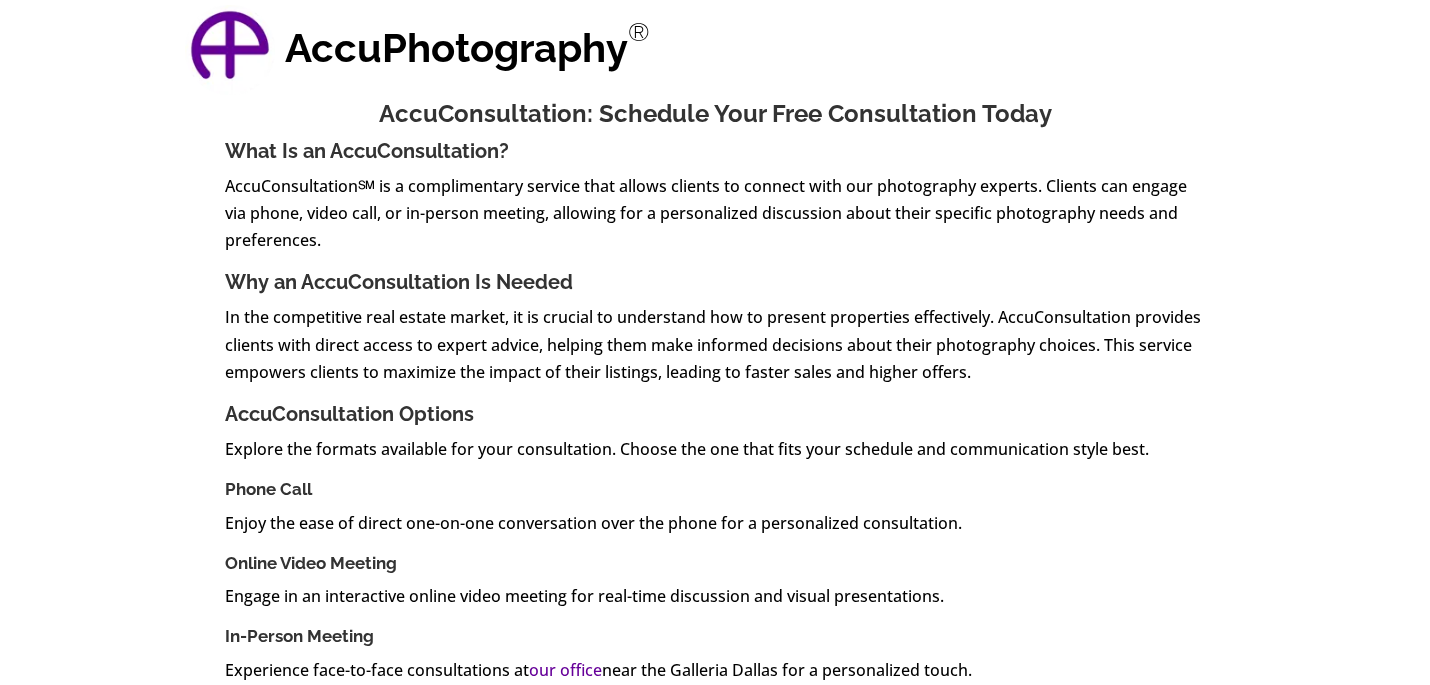 scroll, scrollTop: 0, scrollLeft: 0, axis: both 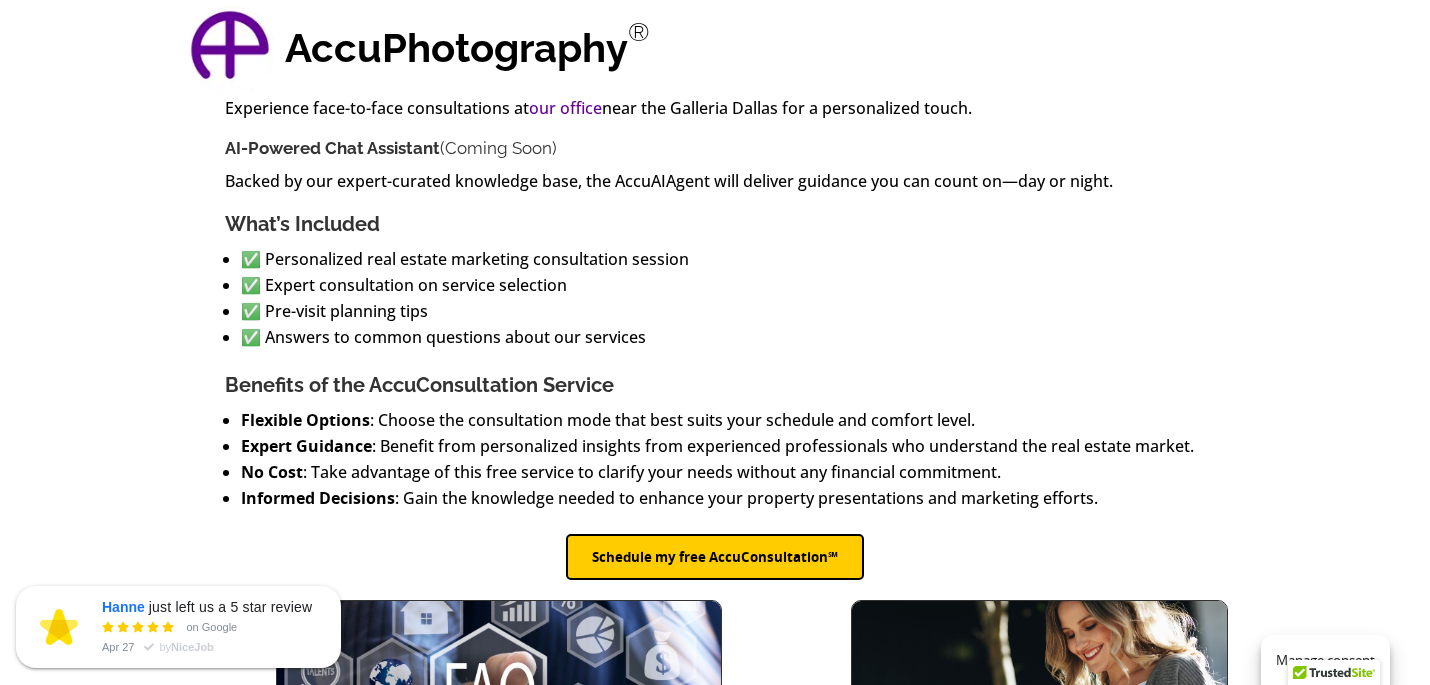 click on "Schedule my free AccuConsultation℠" at bounding box center (715, 557) 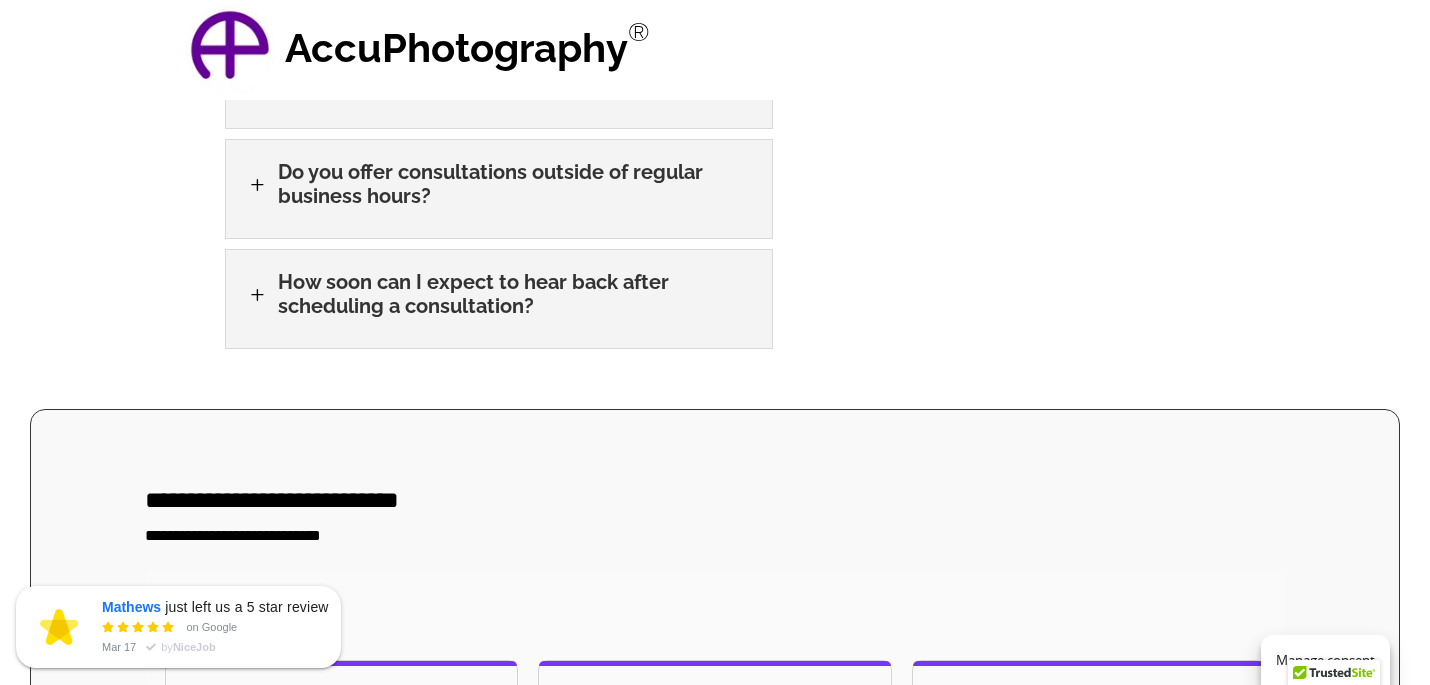 scroll, scrollTop: 2800, scrollLeft: 0, axis: vertical 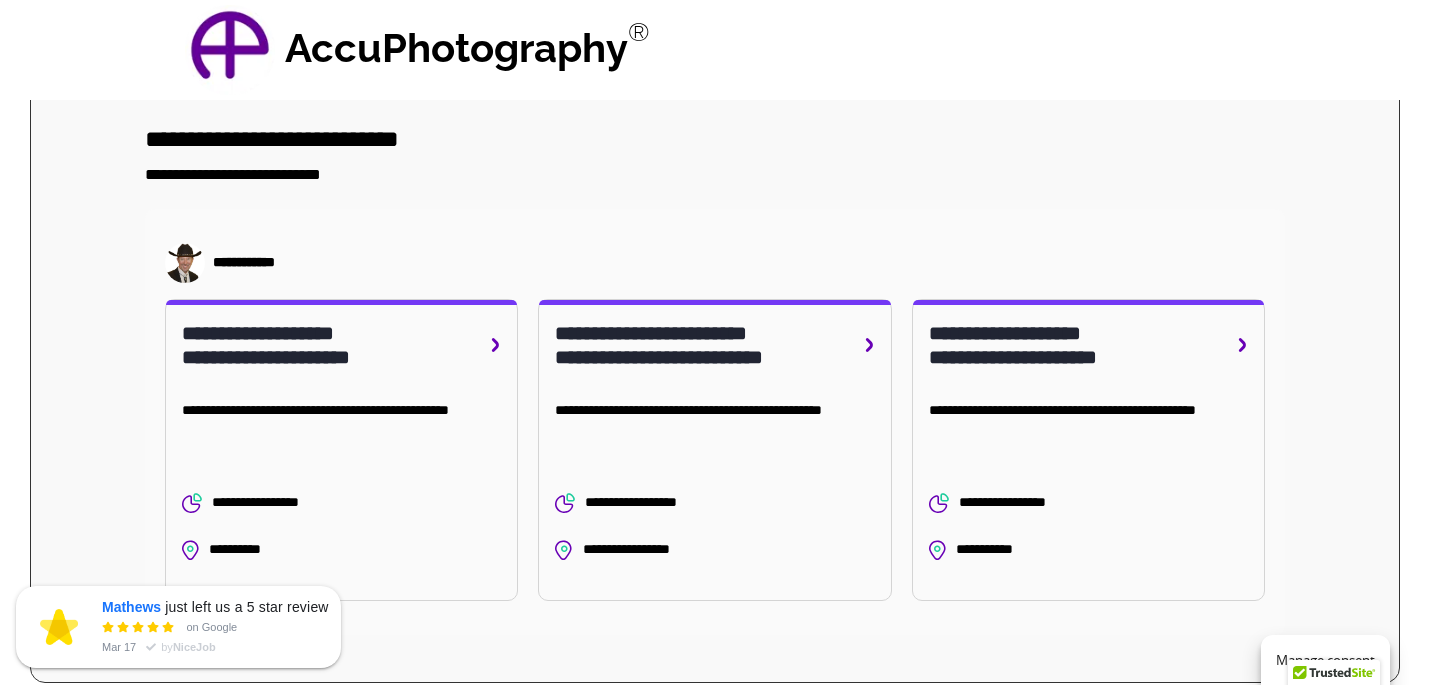 click 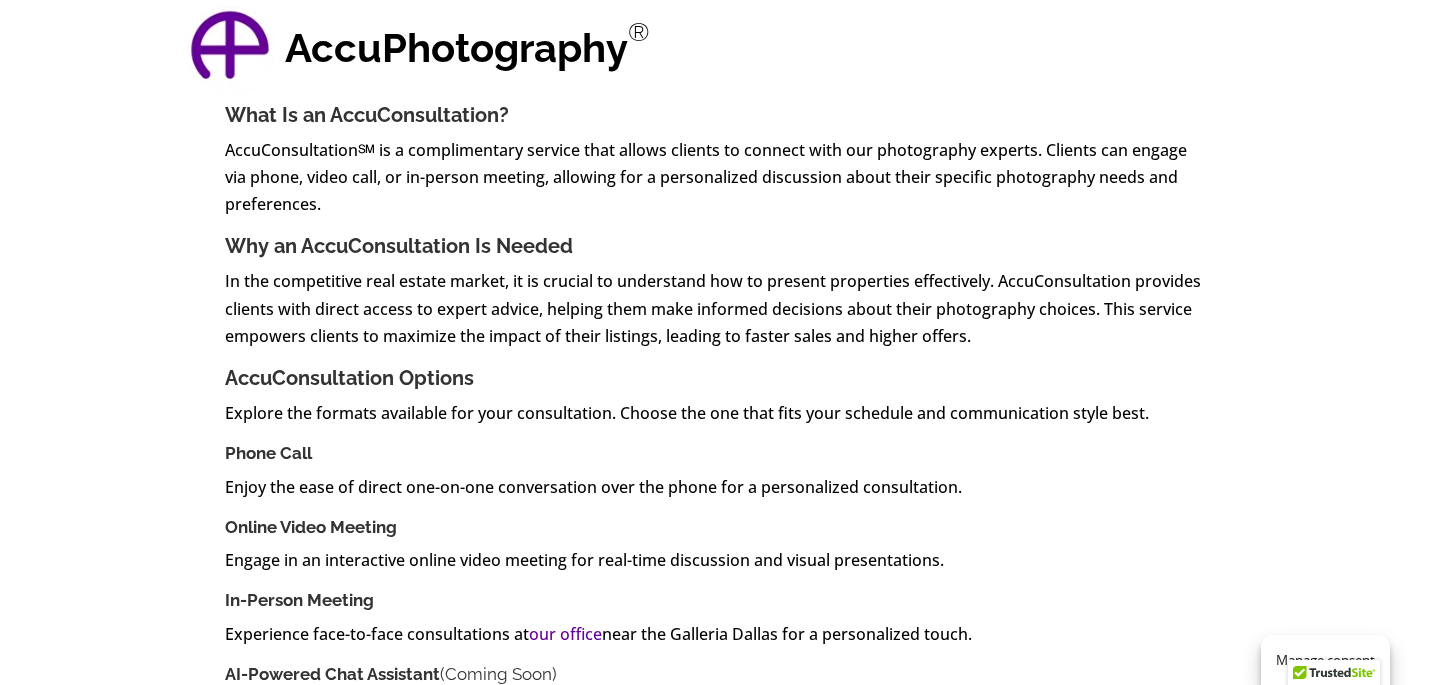 scroll, scrollTop: 0, scrollLeft: 0, axis: both 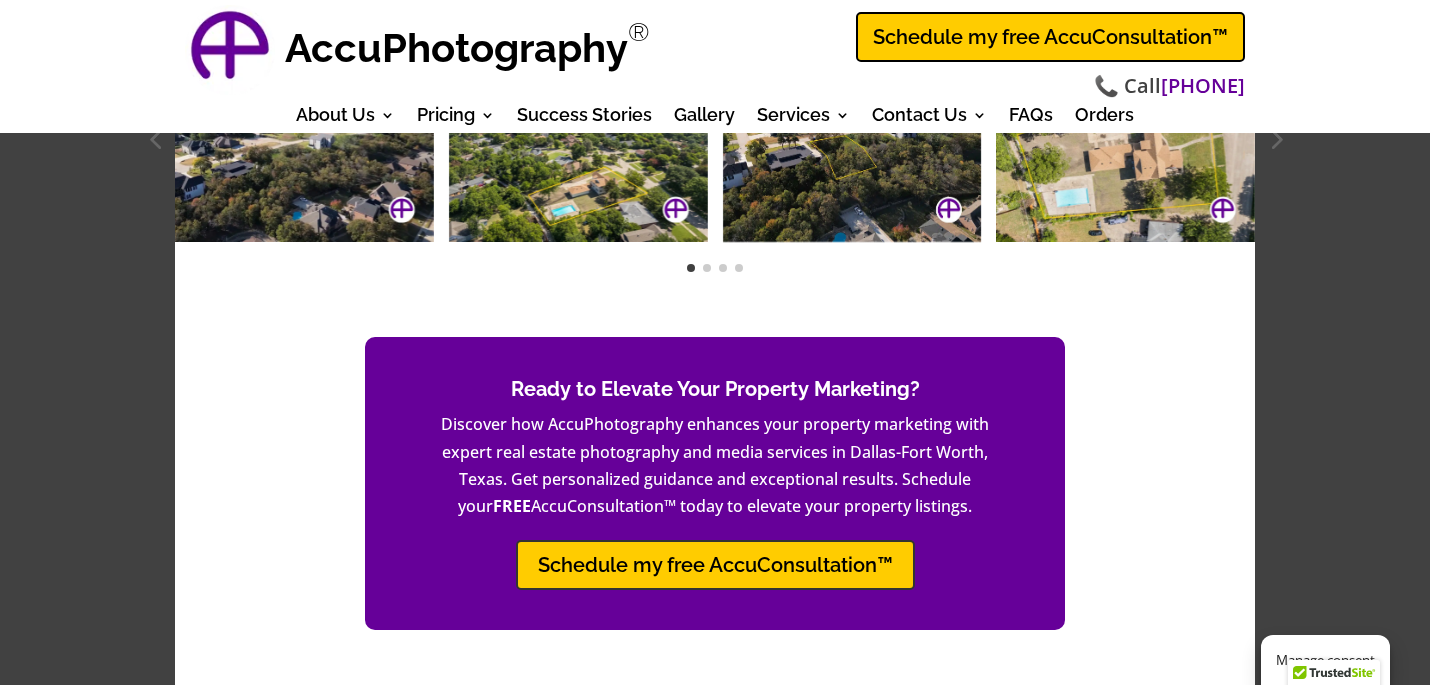 click on "Schedule my free AccuConsultation™" at bounding box center [715, 565] 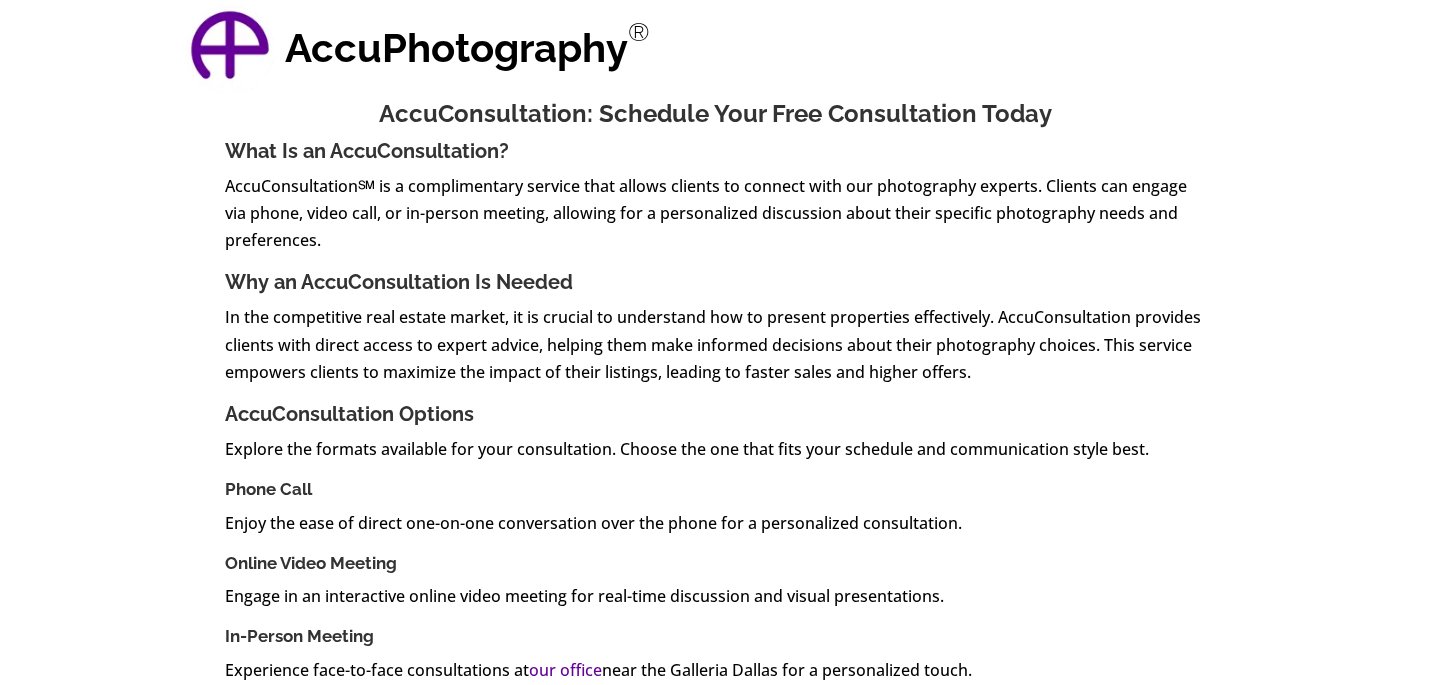 scroll, scrollTop: 0, scrollLeft: 0, axis: both 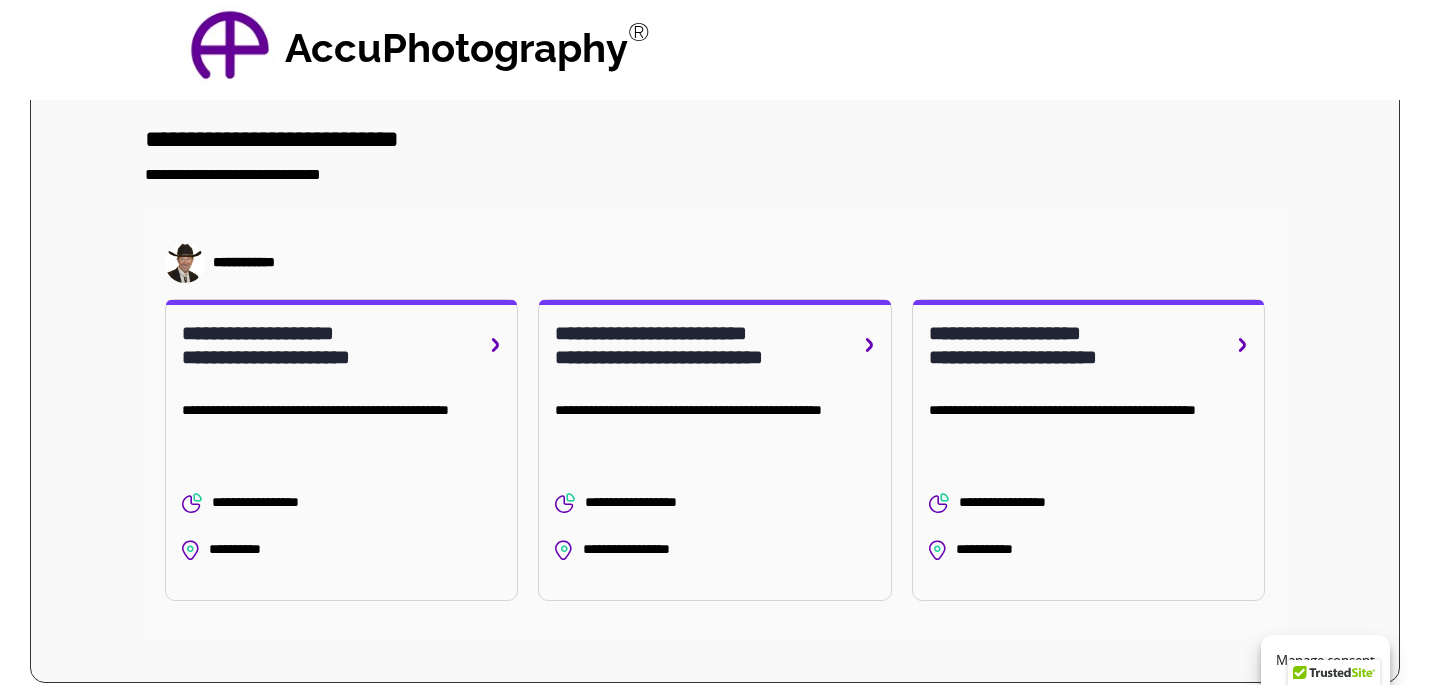 click on "**********" 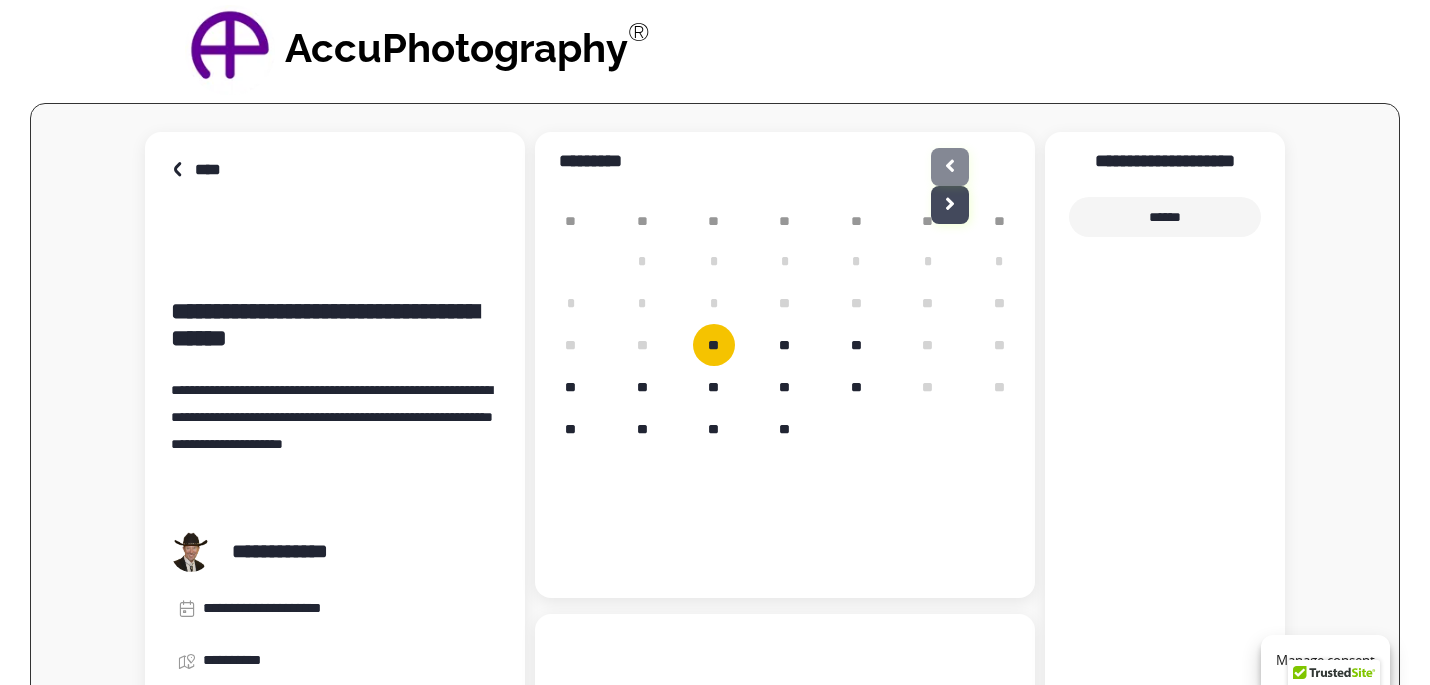 scroll, scrollTop: 2738, scrollLeft: 0, axis: vertical 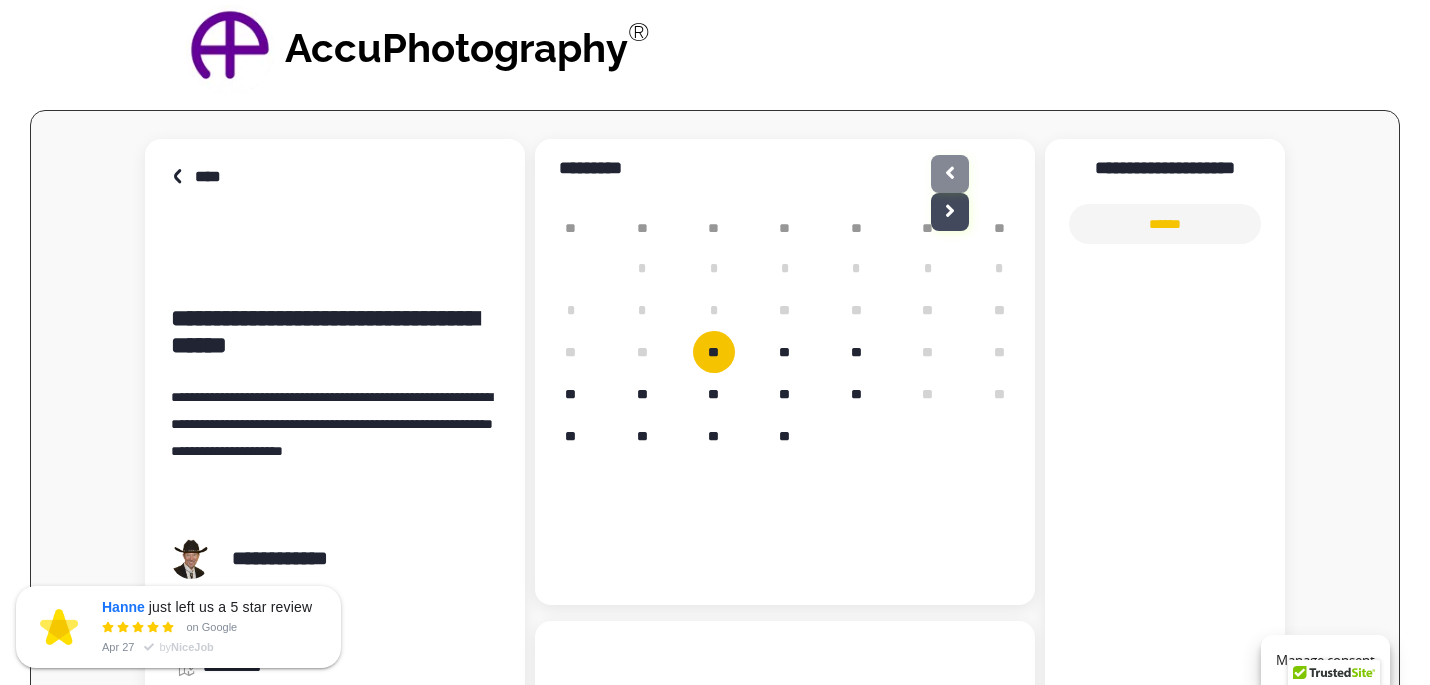 click on "******" at bounding box center (1165, 224) 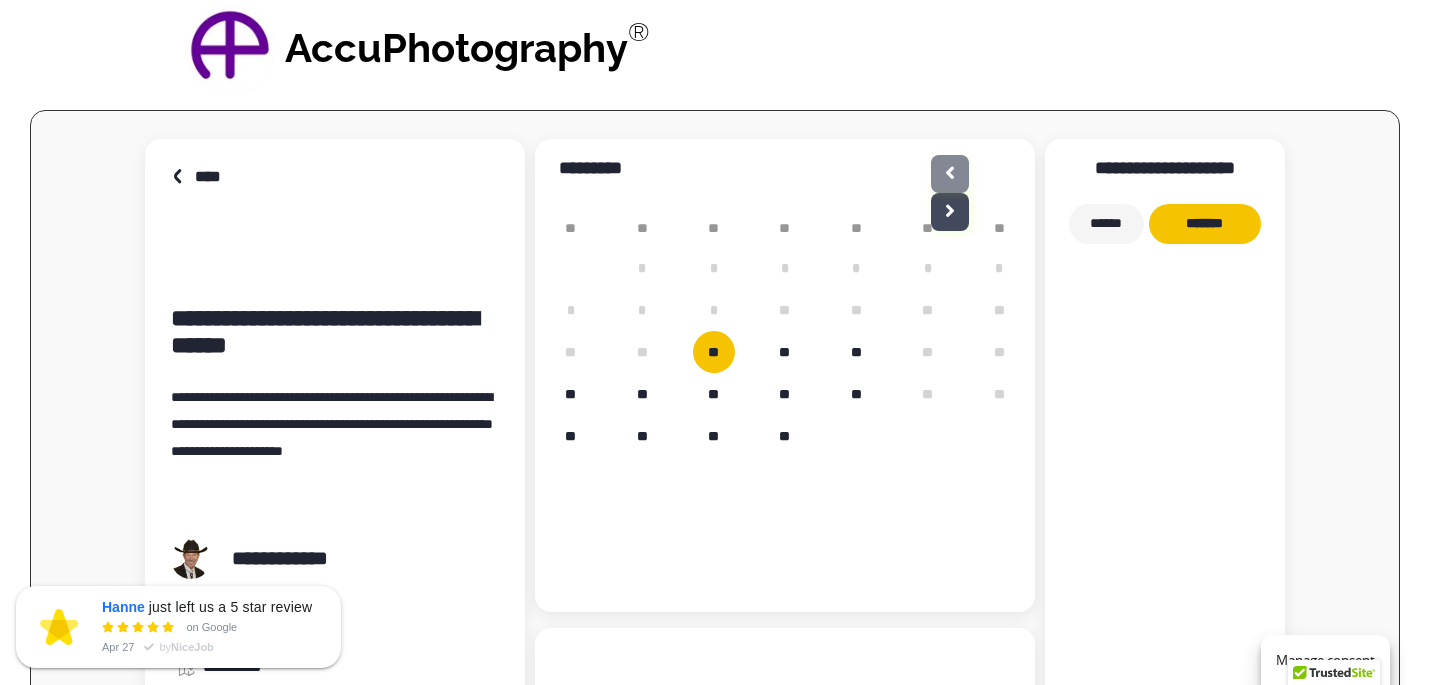 click on "*******" at bounding box center [1205, 224] 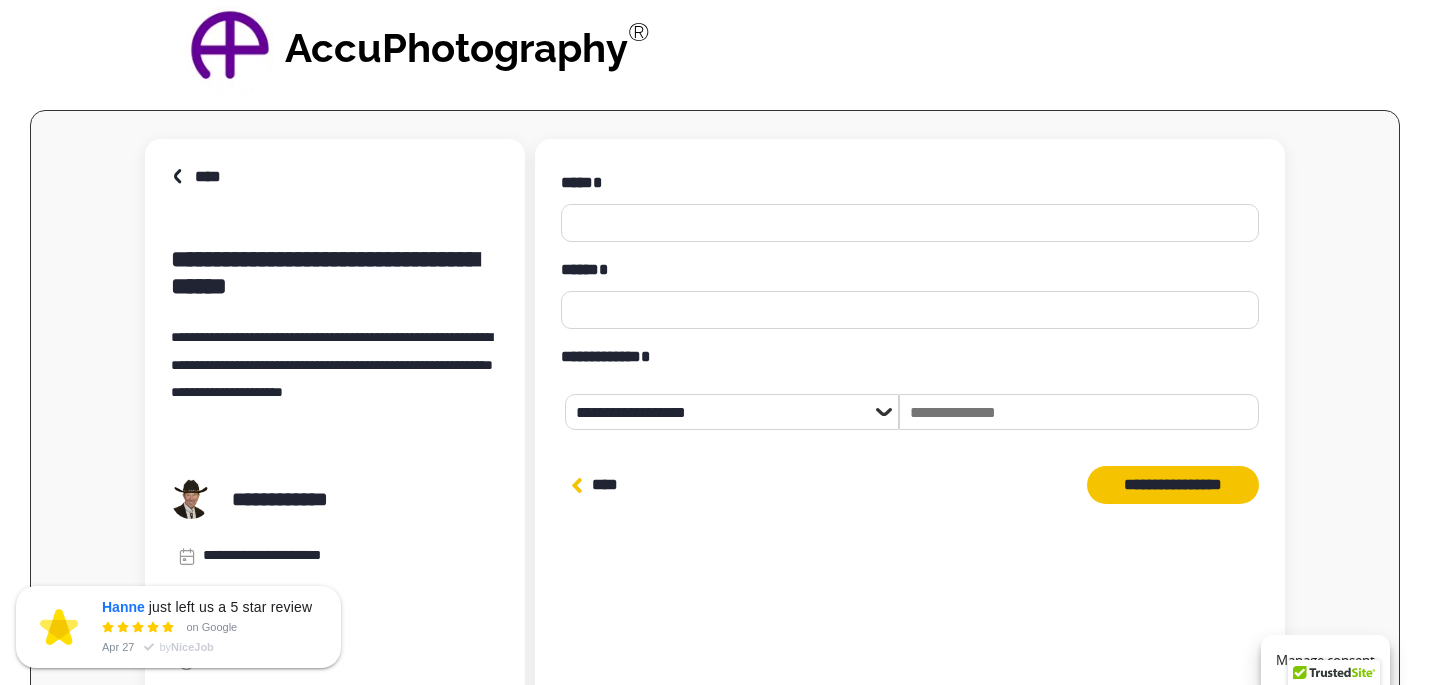 click 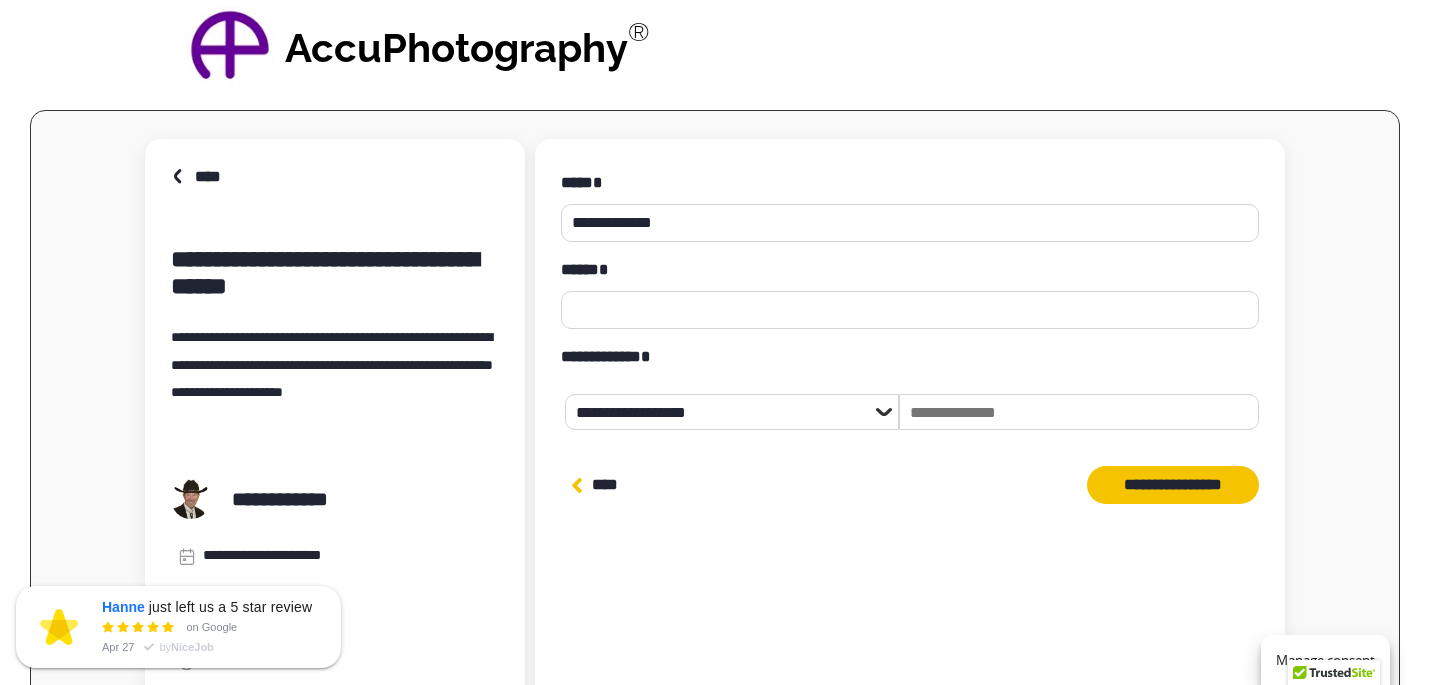 type on "**********" 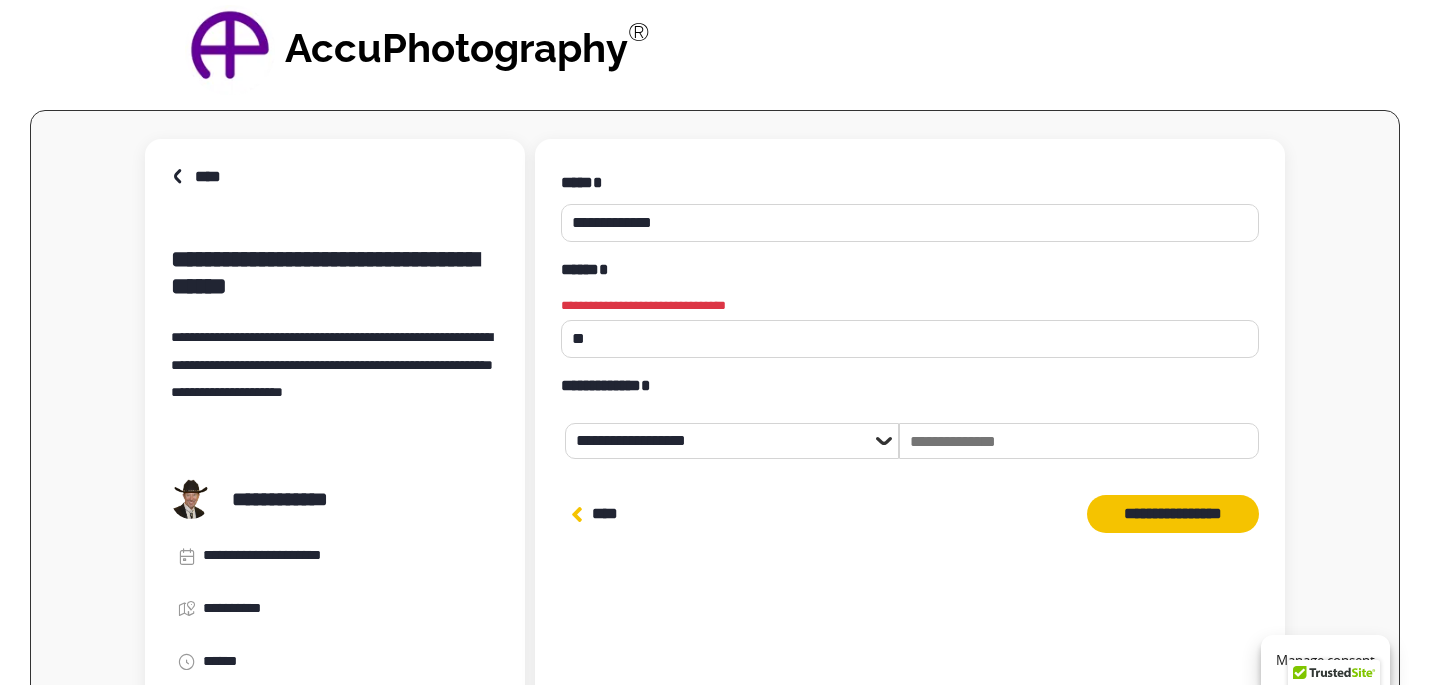 type on "*" 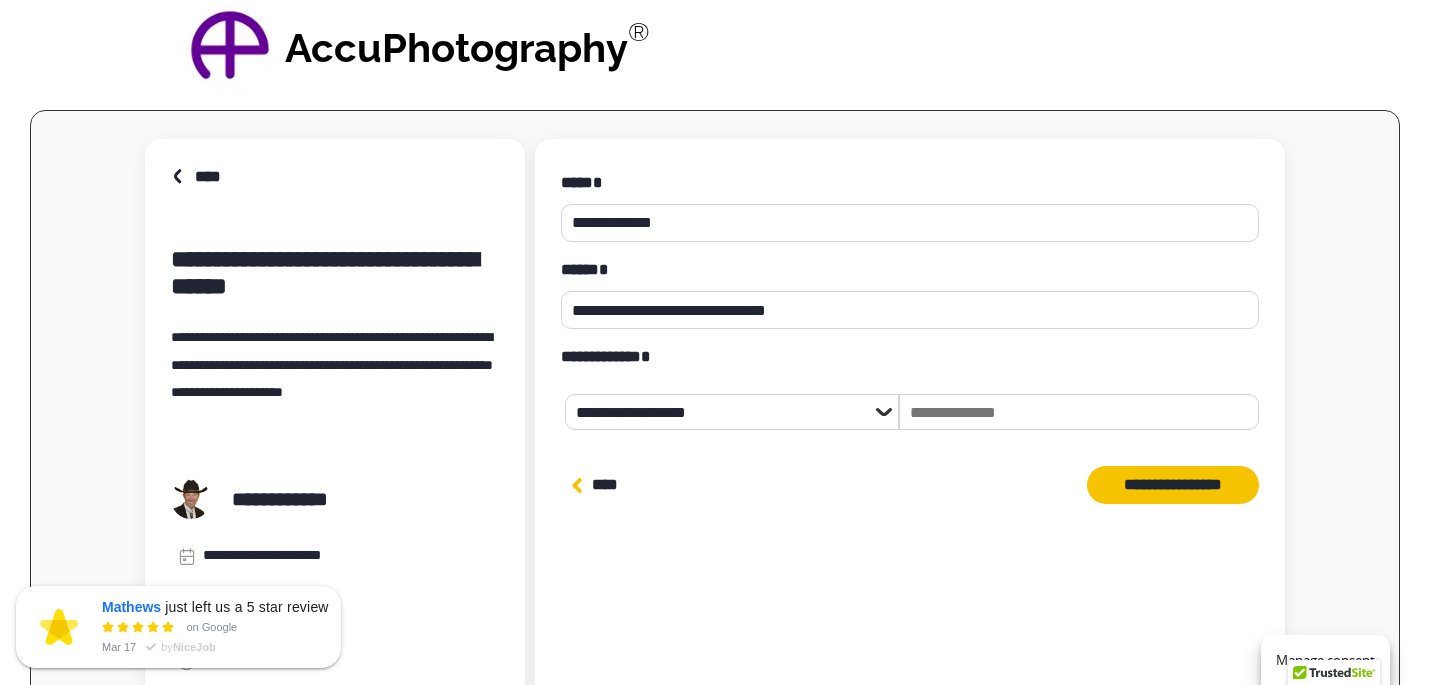type on "**********" 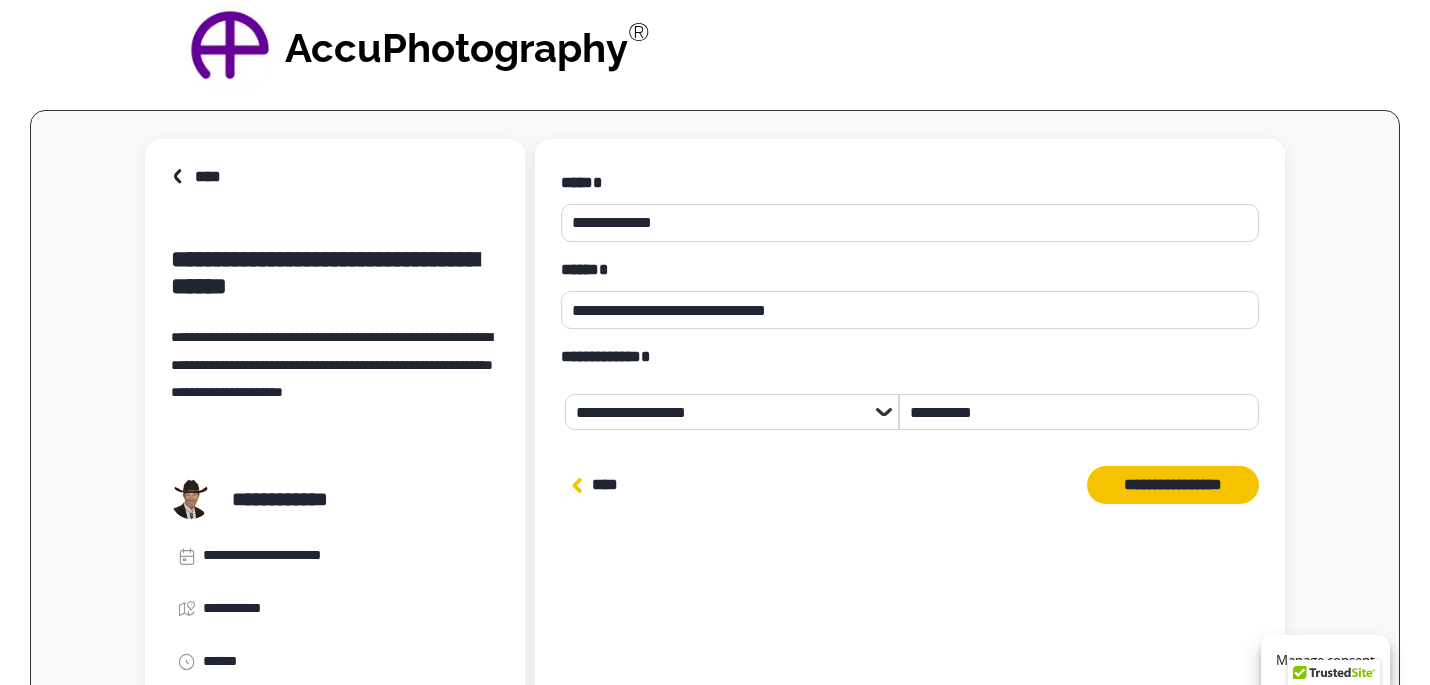 type on "**********" 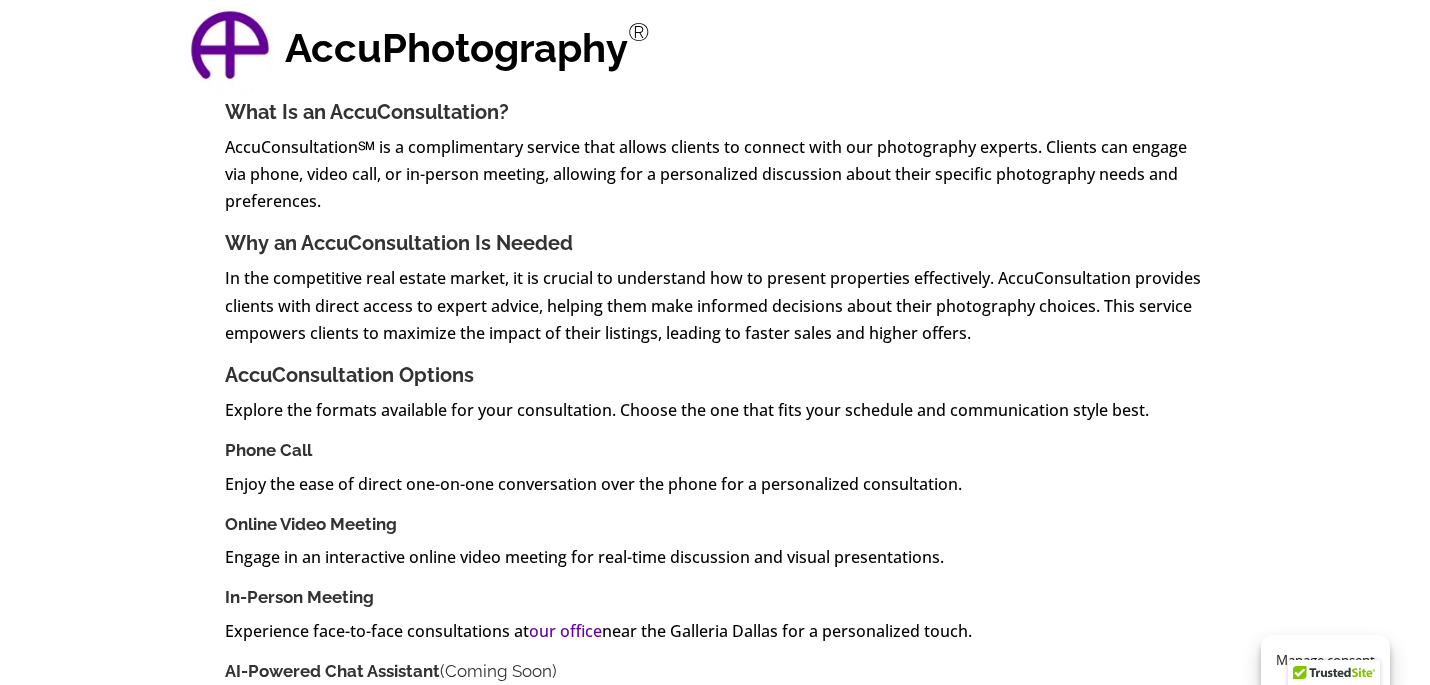 scroll, scrollTop: 1, scrollLeft: 0, axis: vertical 